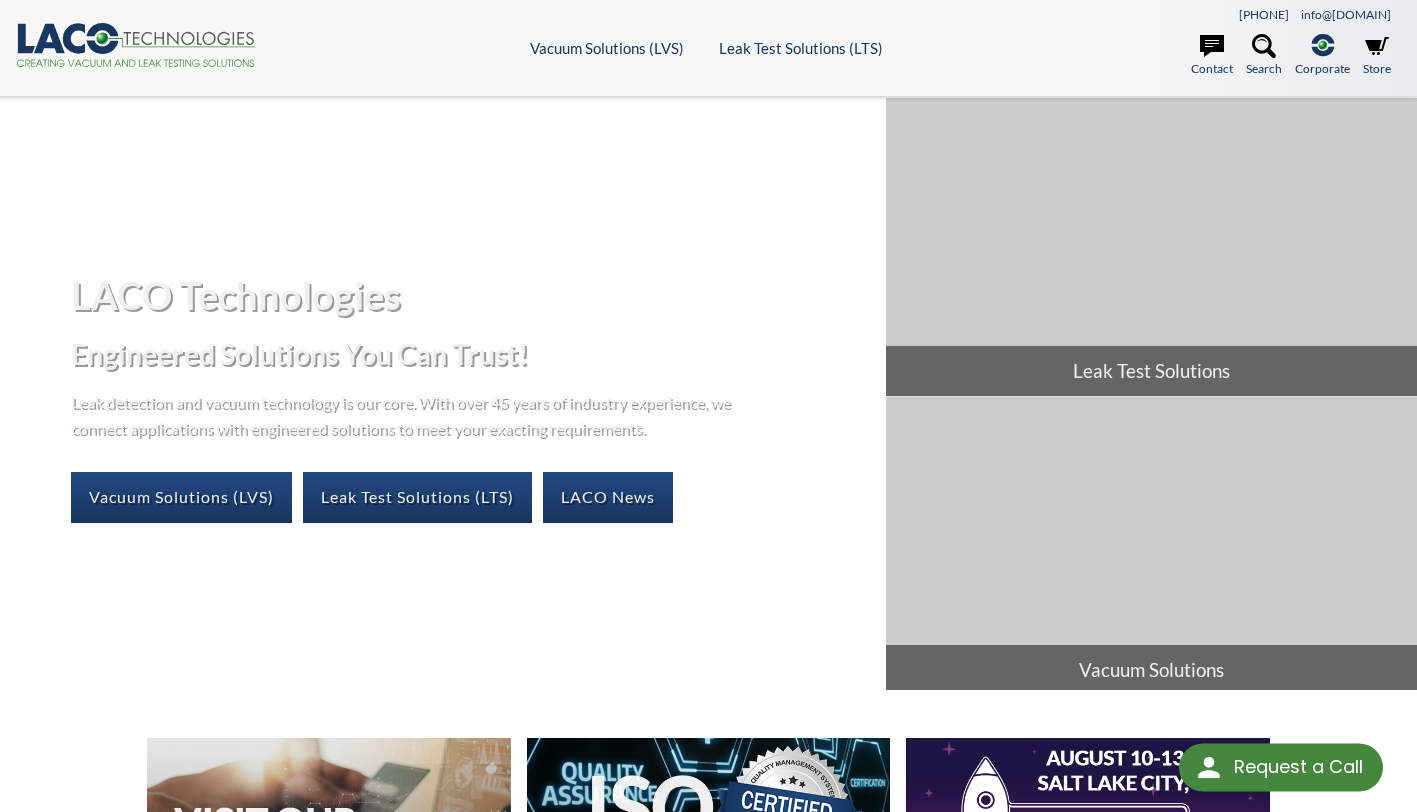scroll, scrollTop: 0, scrollLeft: 0, axis: both 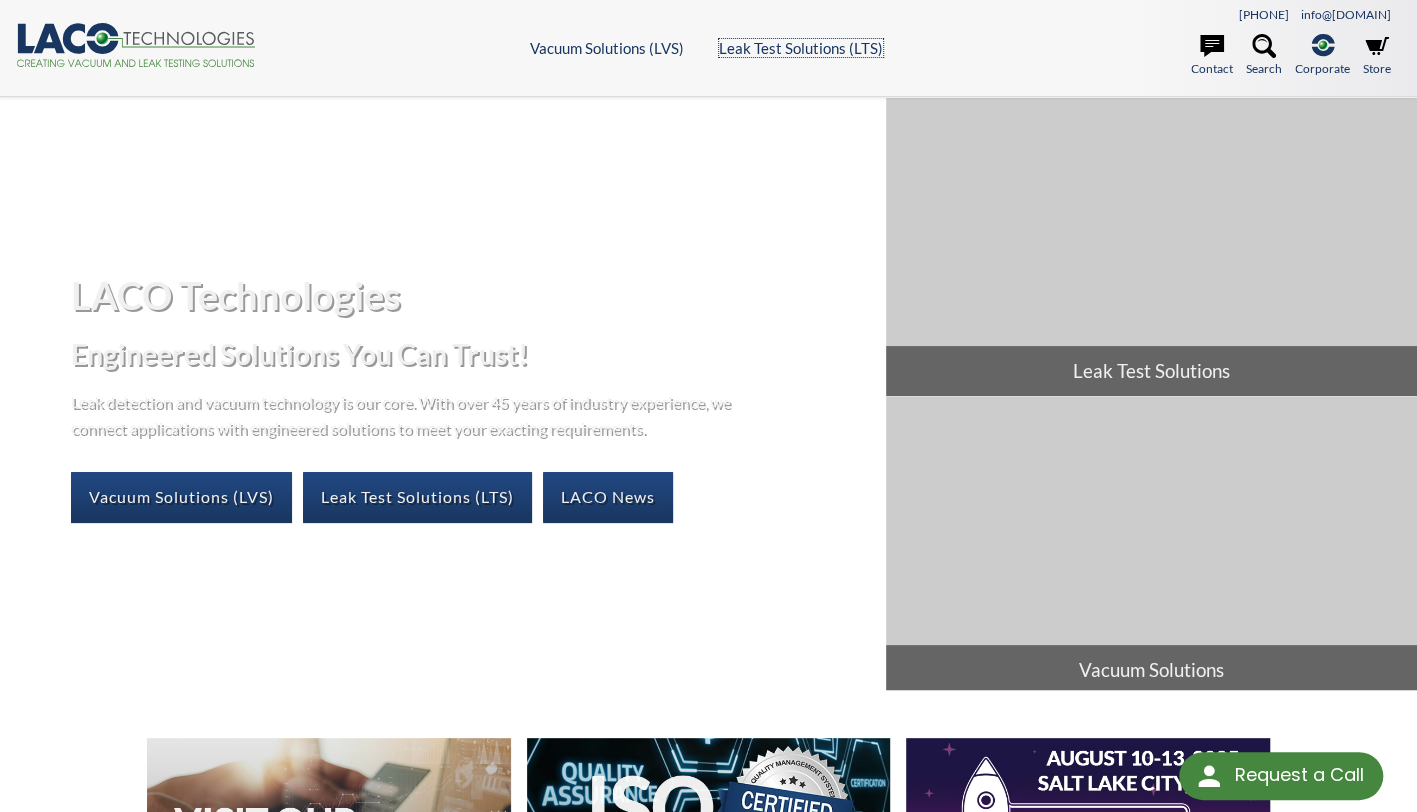 click on "Leak Test Solutions (LTS)" at bounding box center (801, 48) 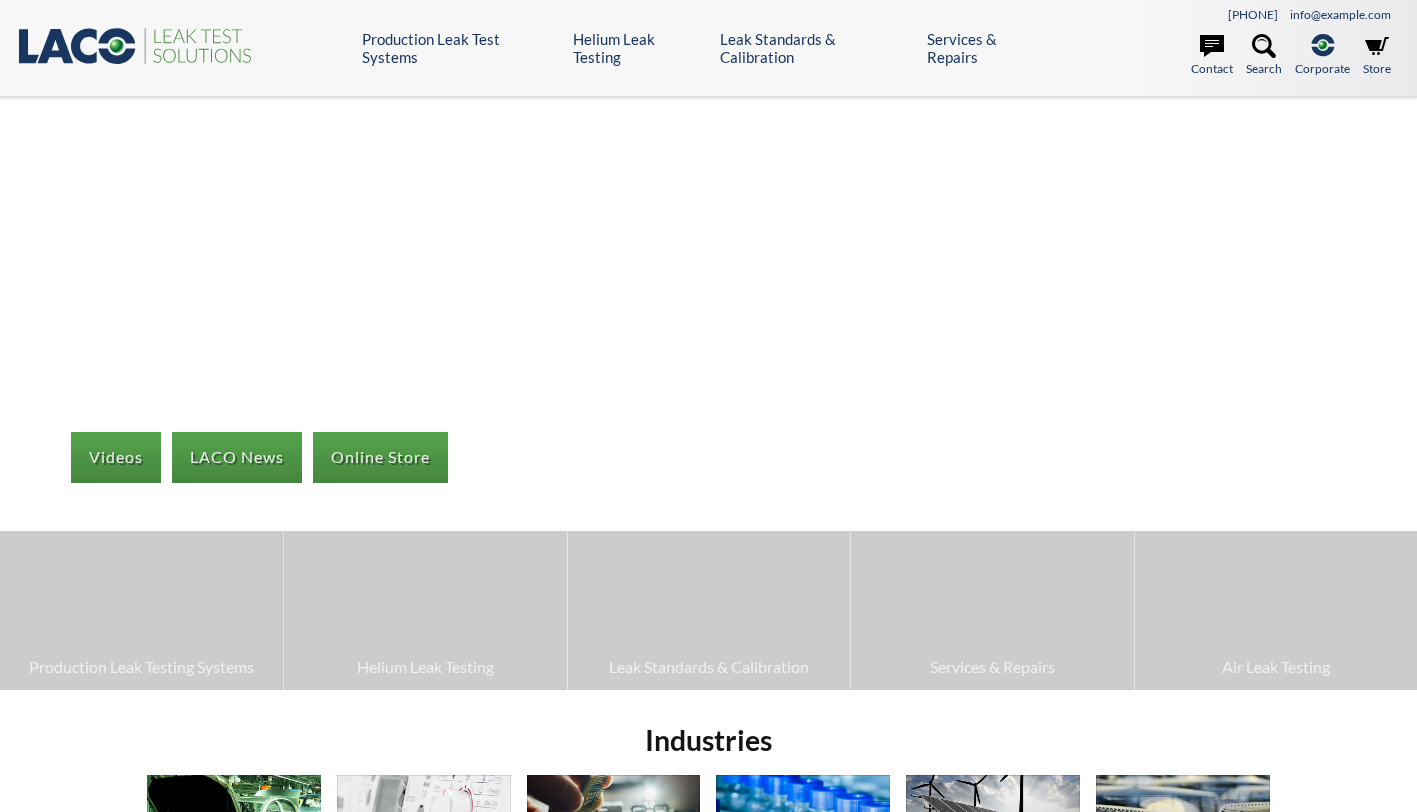 scroll, scrollTop: 0, scrollLeft: 0, axis: both 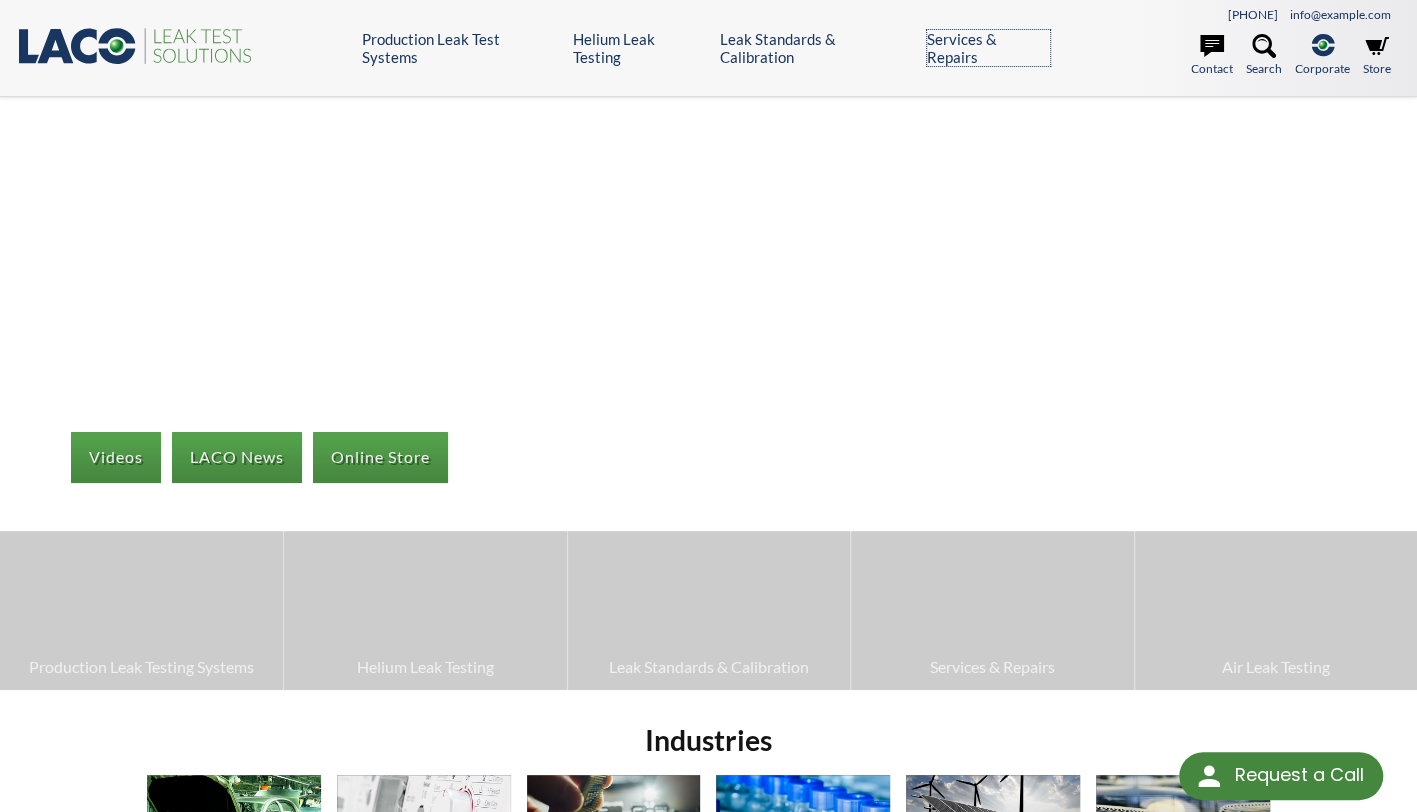 click on "Services & Repairs" at bounding box center [988, 48] 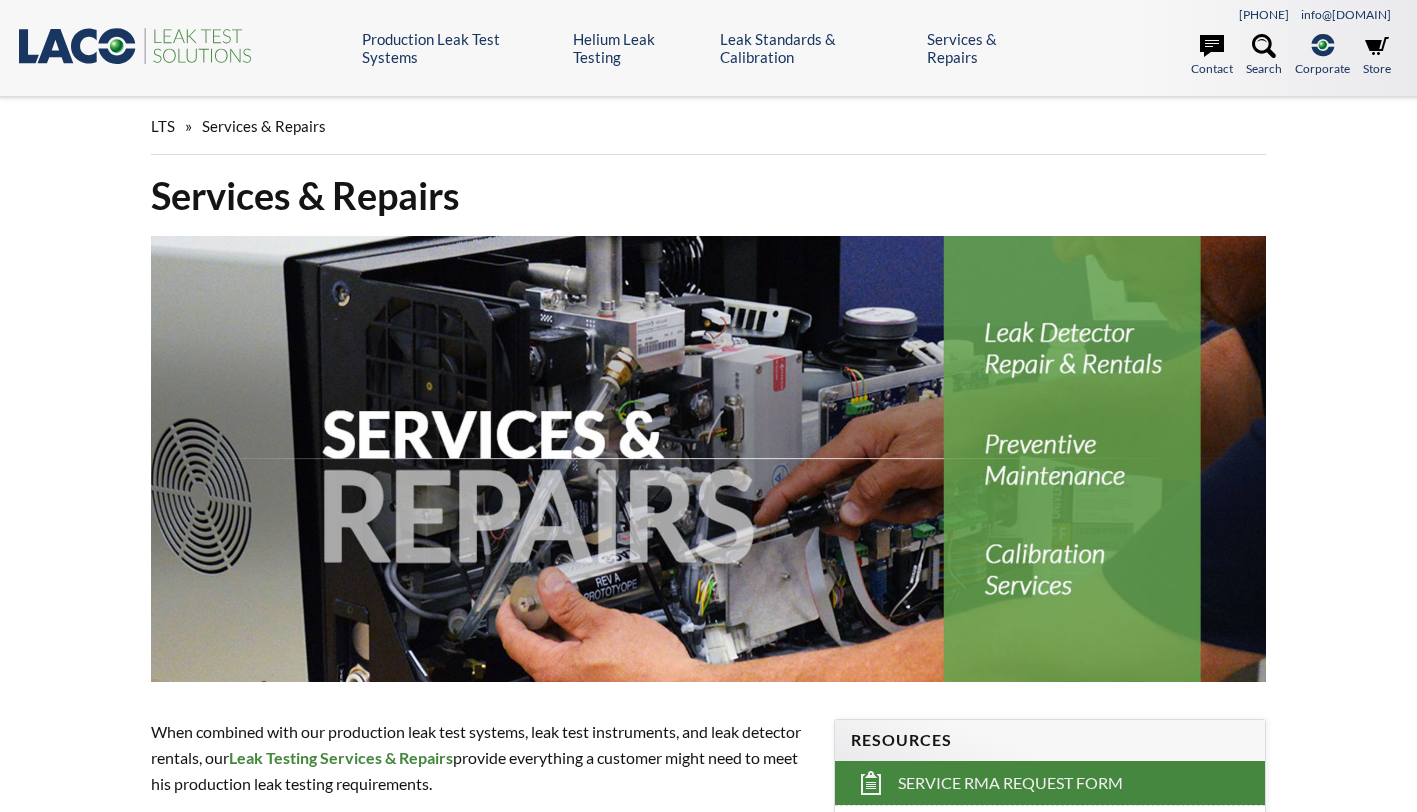 scroll, scrollTop: 0, scrollLeft: 0, axis: both 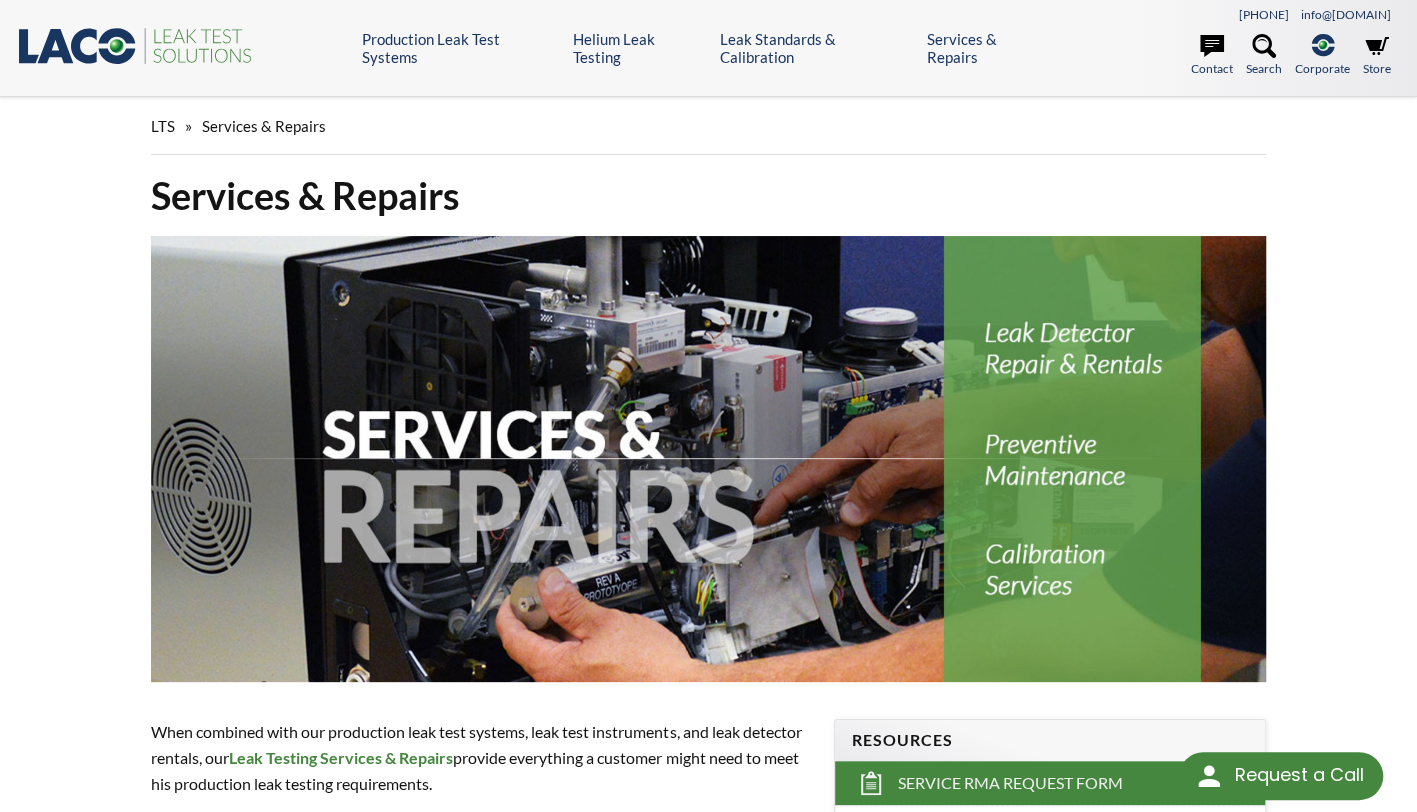 click at bounding box center [708, 459] 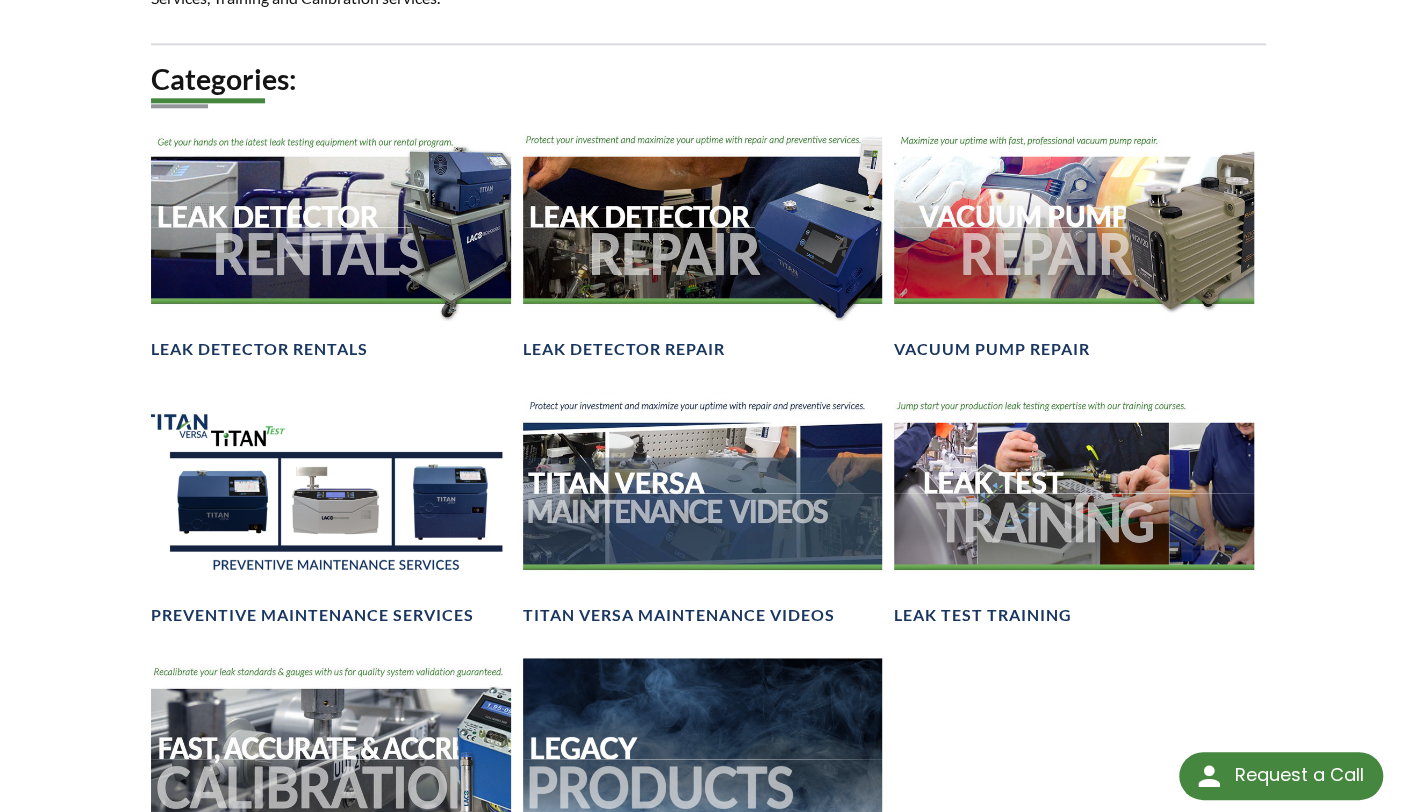 scroll, scrollTop: 1227, scrollLeft: 0, axis: vertical 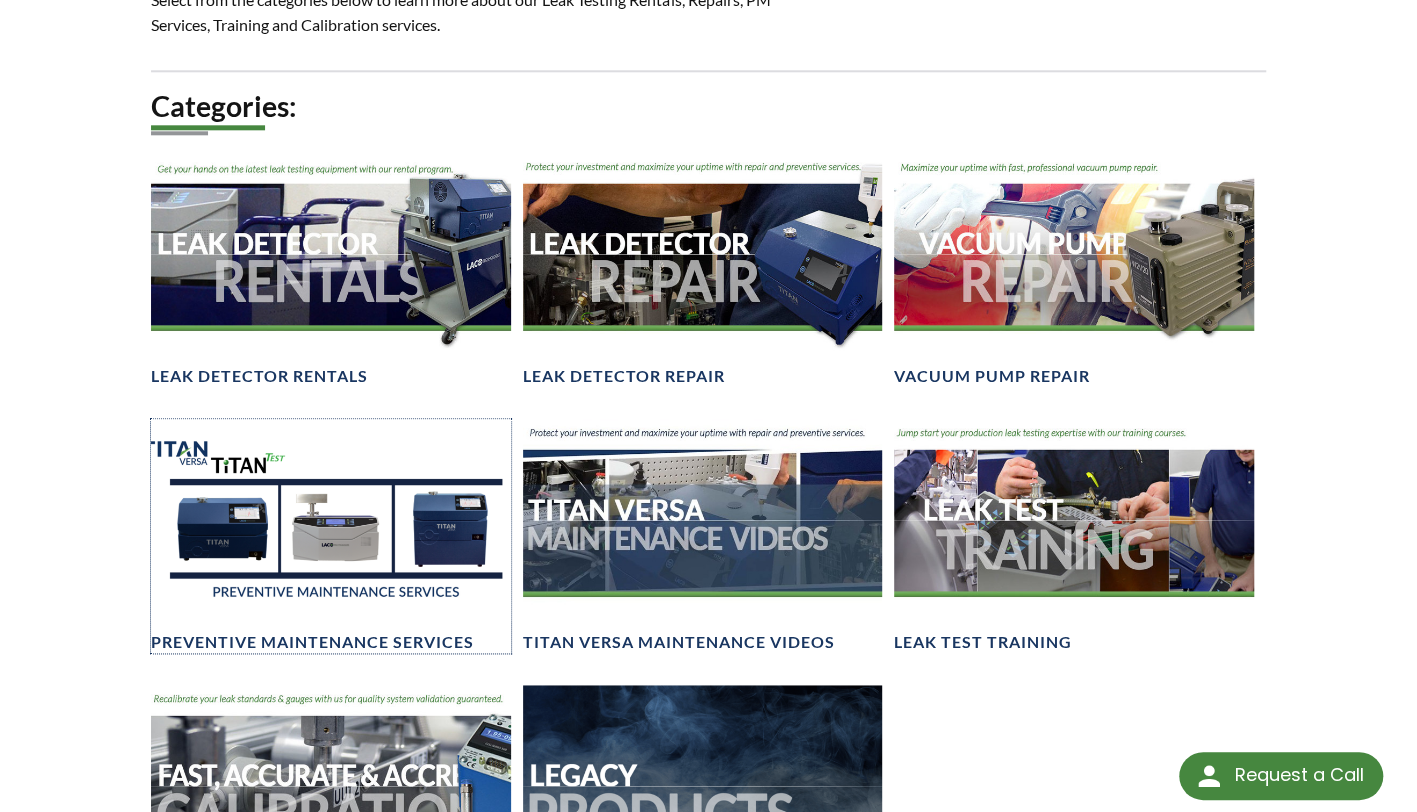 click at bounding box center [330, 520] 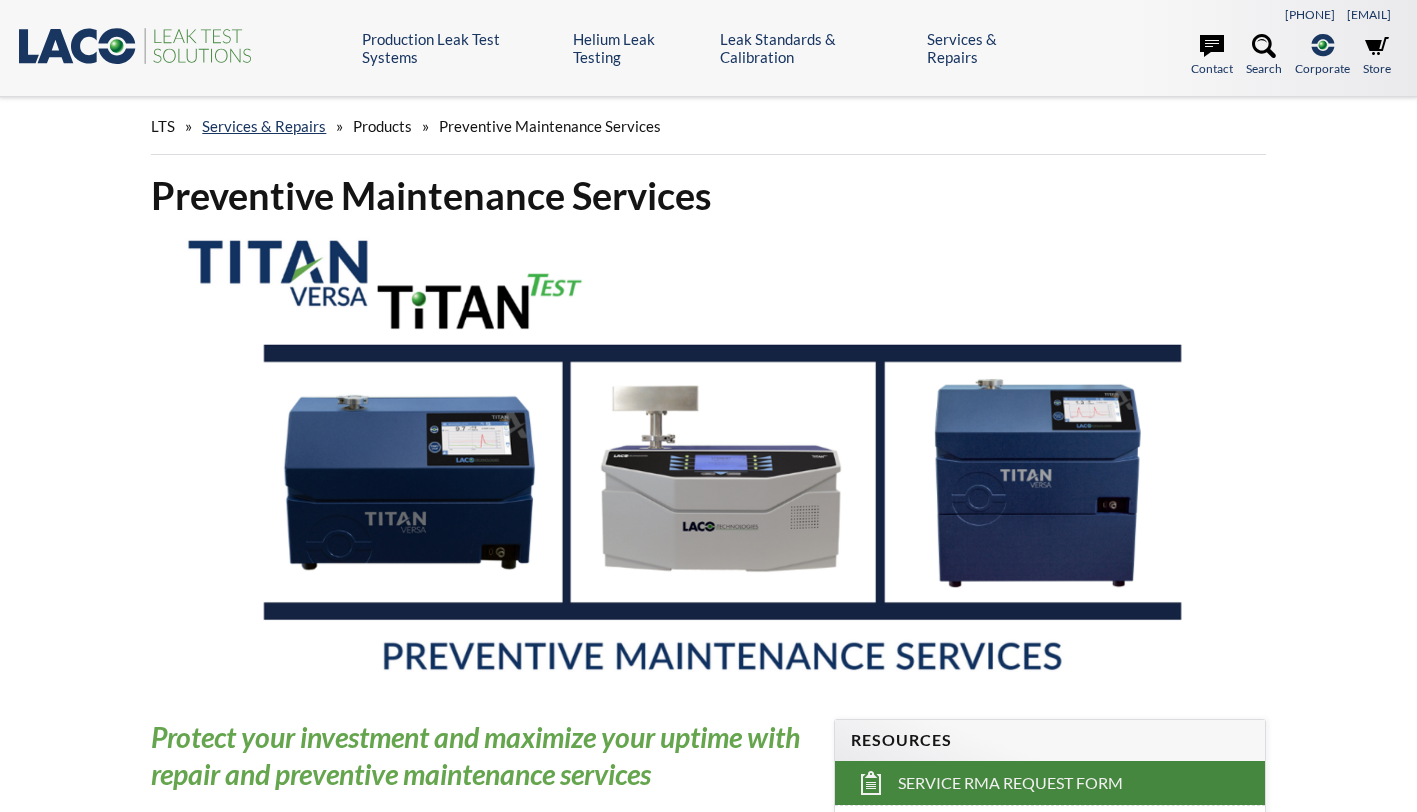 scroll, scrollTop: 0, scrollLeft: 0, axis: both 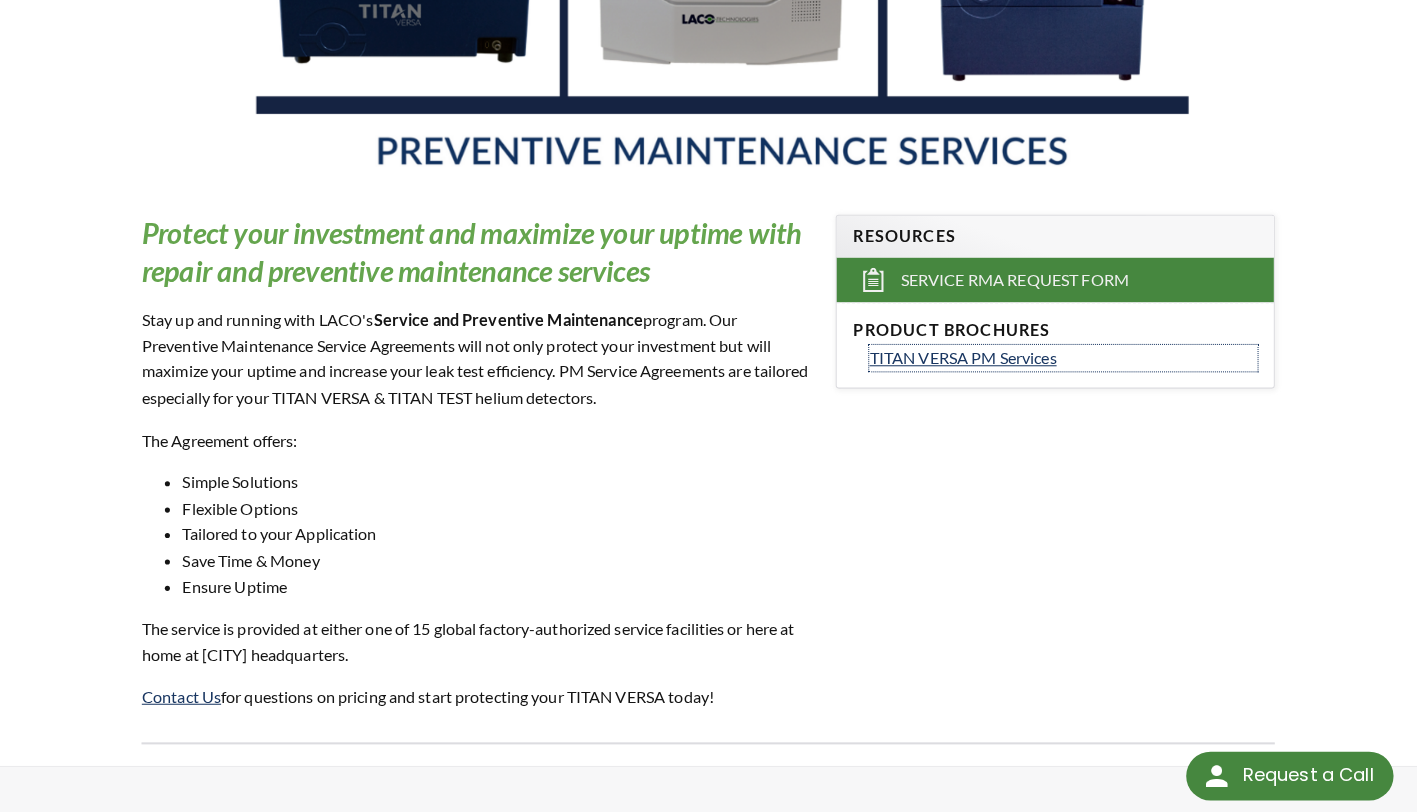 click on "TITAN VERSA PM Services" at bounding box center (959, 364) 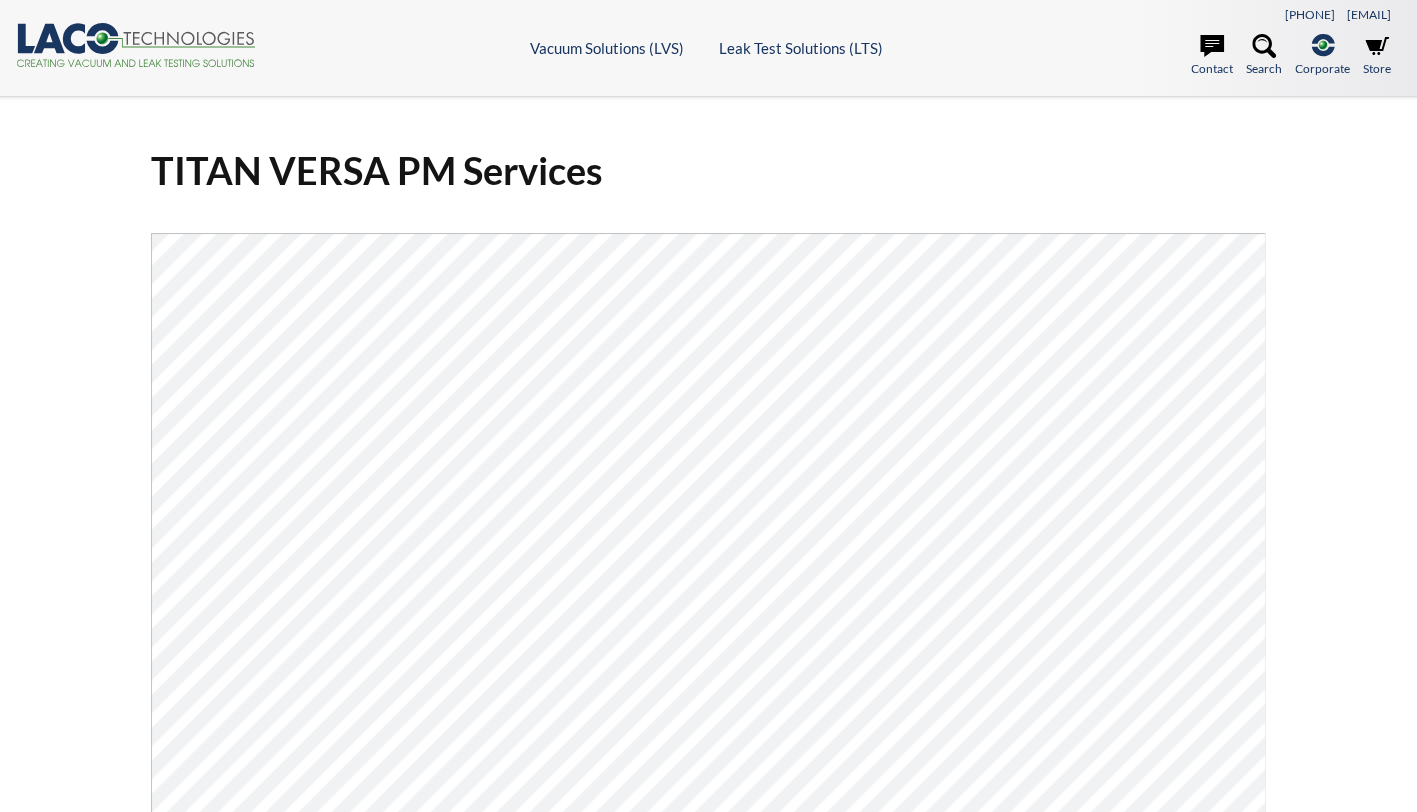 scroll, scrollTop: 0, scrollLeft: 0, axis: both 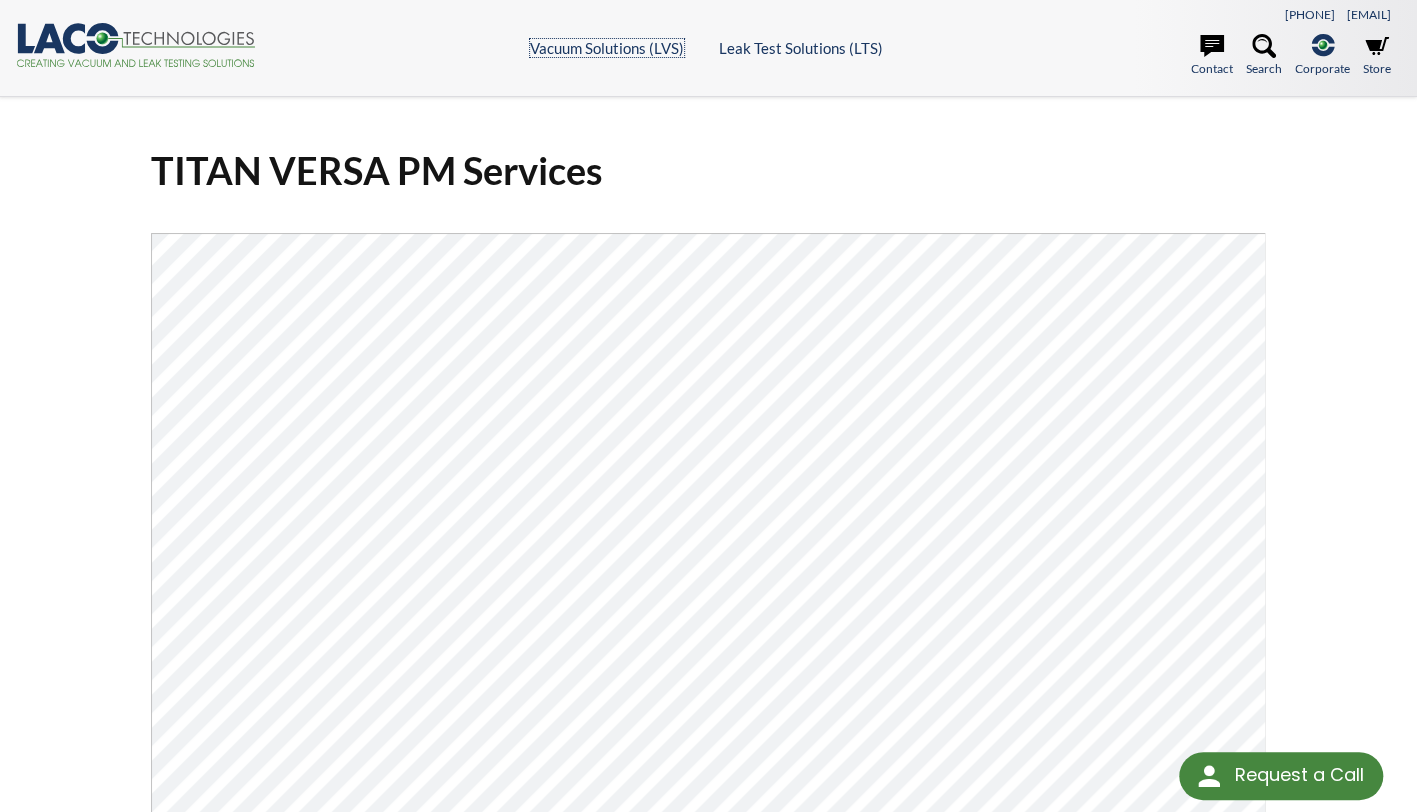 click on "Vacuum Solutions (LVS)" at bounding box center [607, 48] 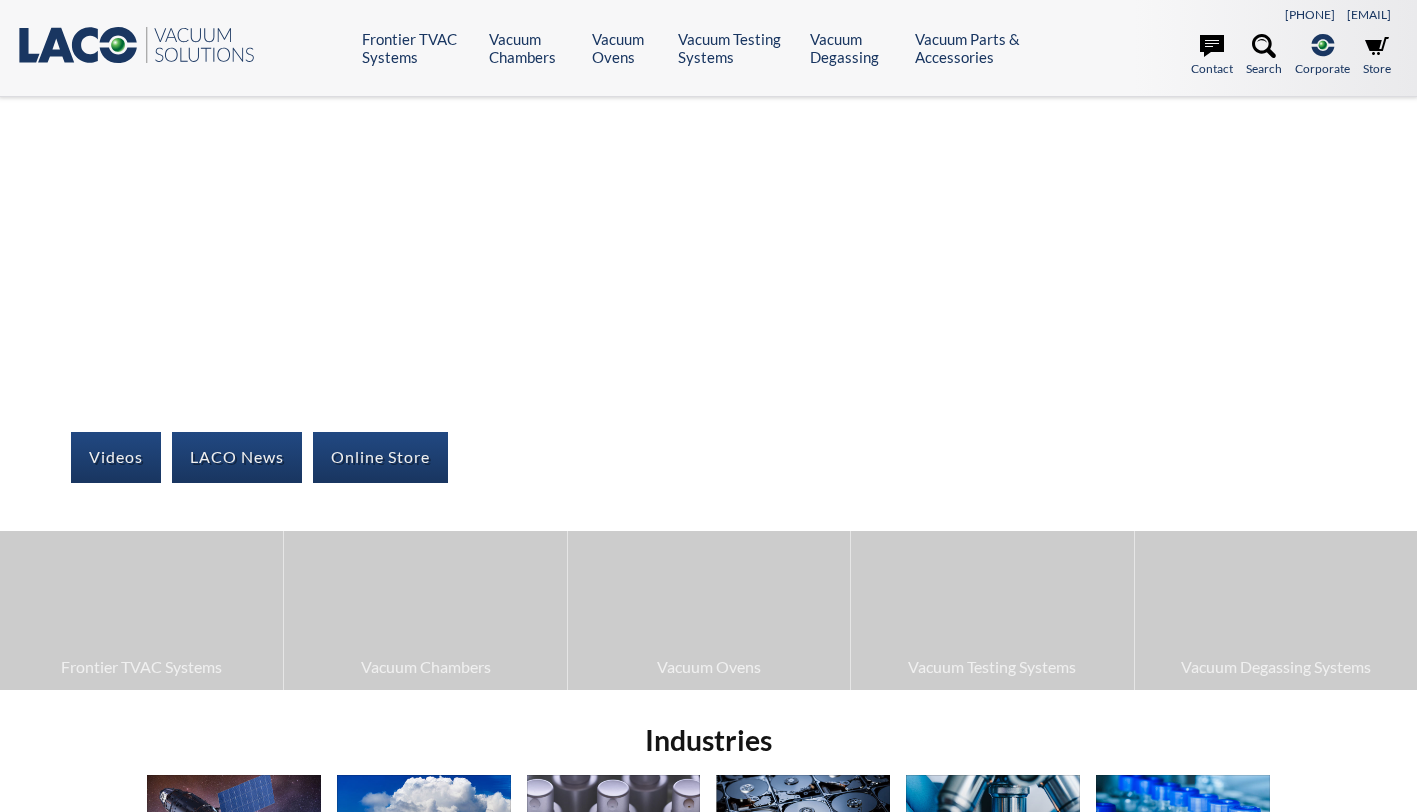 scroll, scrollTop: 0, scrollLeft: 0, axis: both 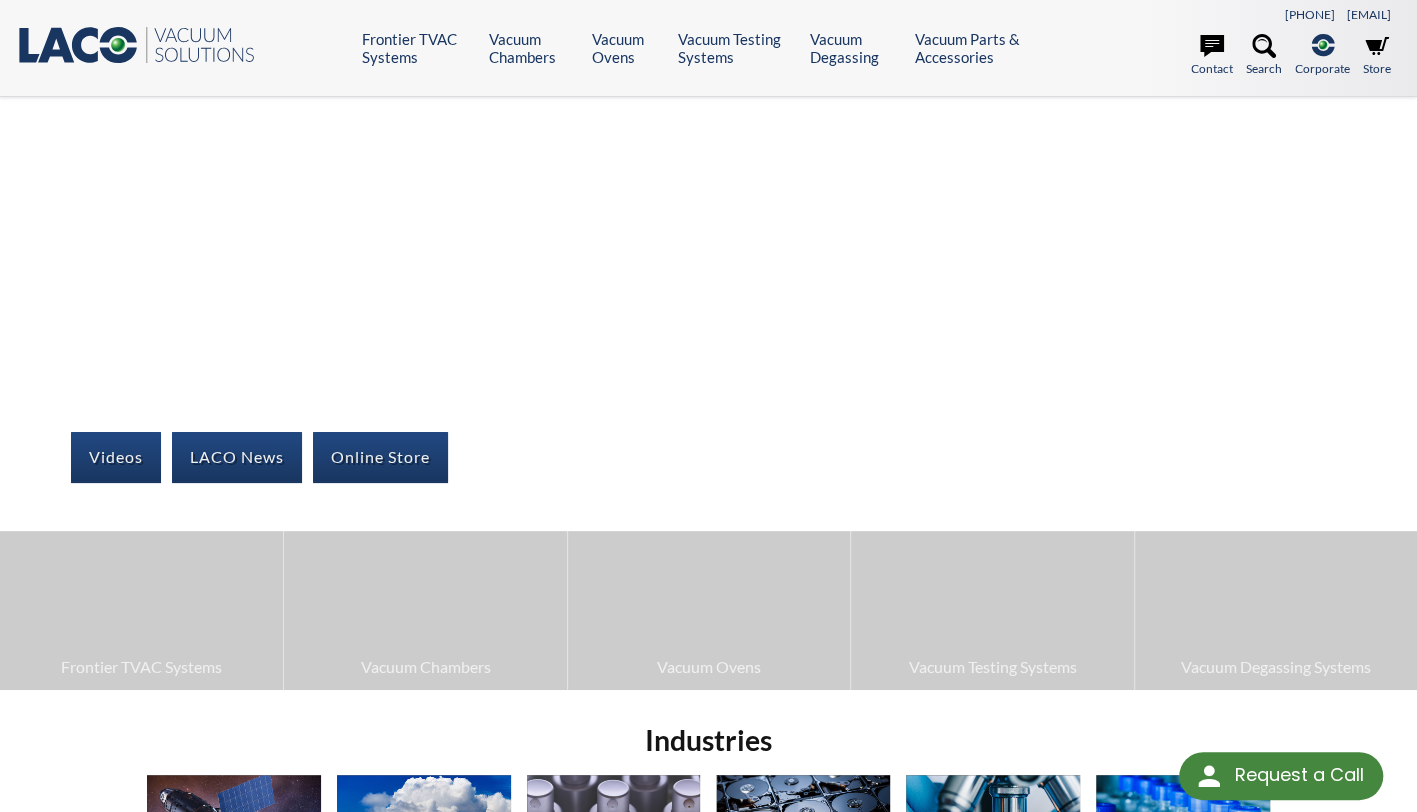 click on "Videos
LACO News
Online Store
Frontier TVAC Systems
Vacuum Chambers
Vacuum Ovens
Vacuum Testing Systems
Vacuum Degassing Systems" at bounding box center (708, 394) 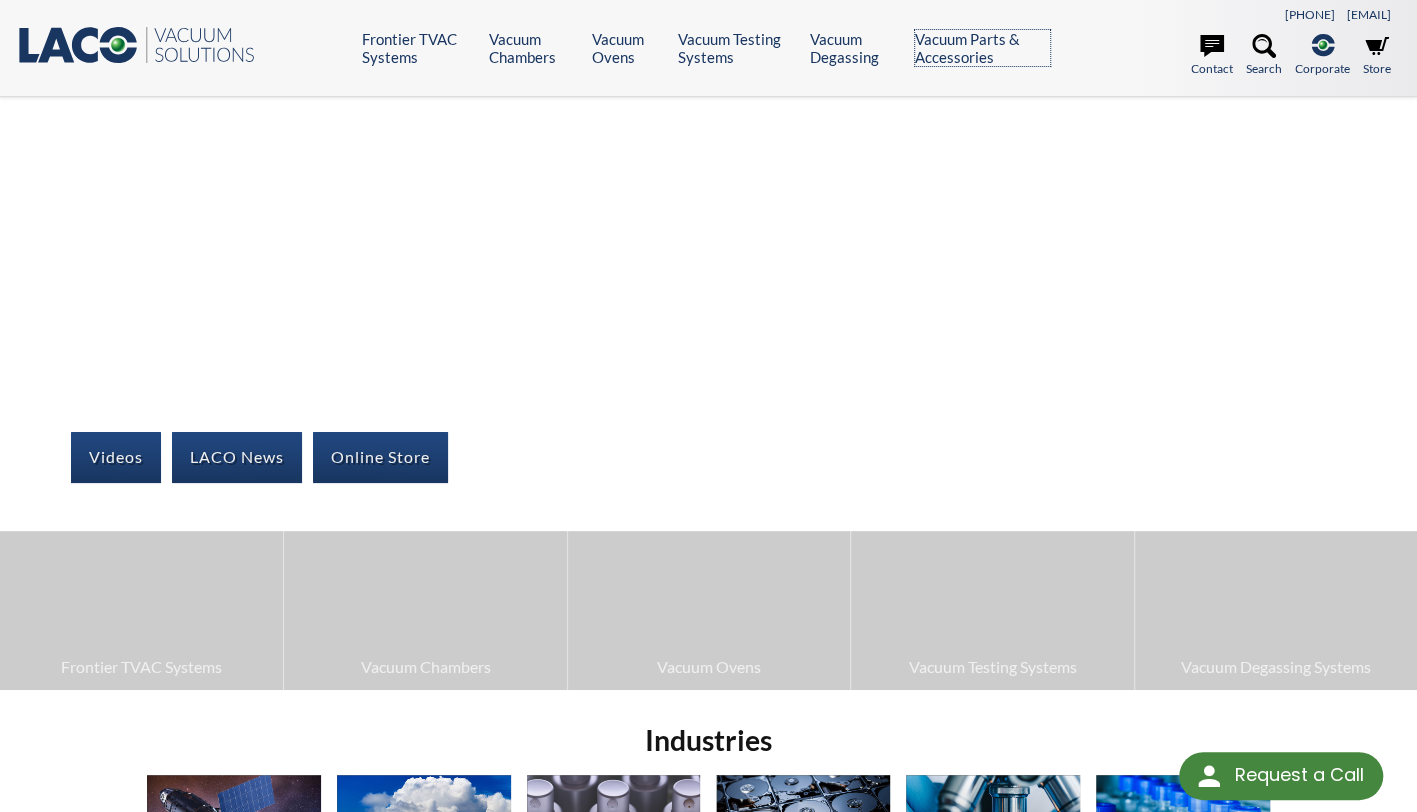 click on "Vacuum Parts & Accessories" at bounding box center (982, 48) 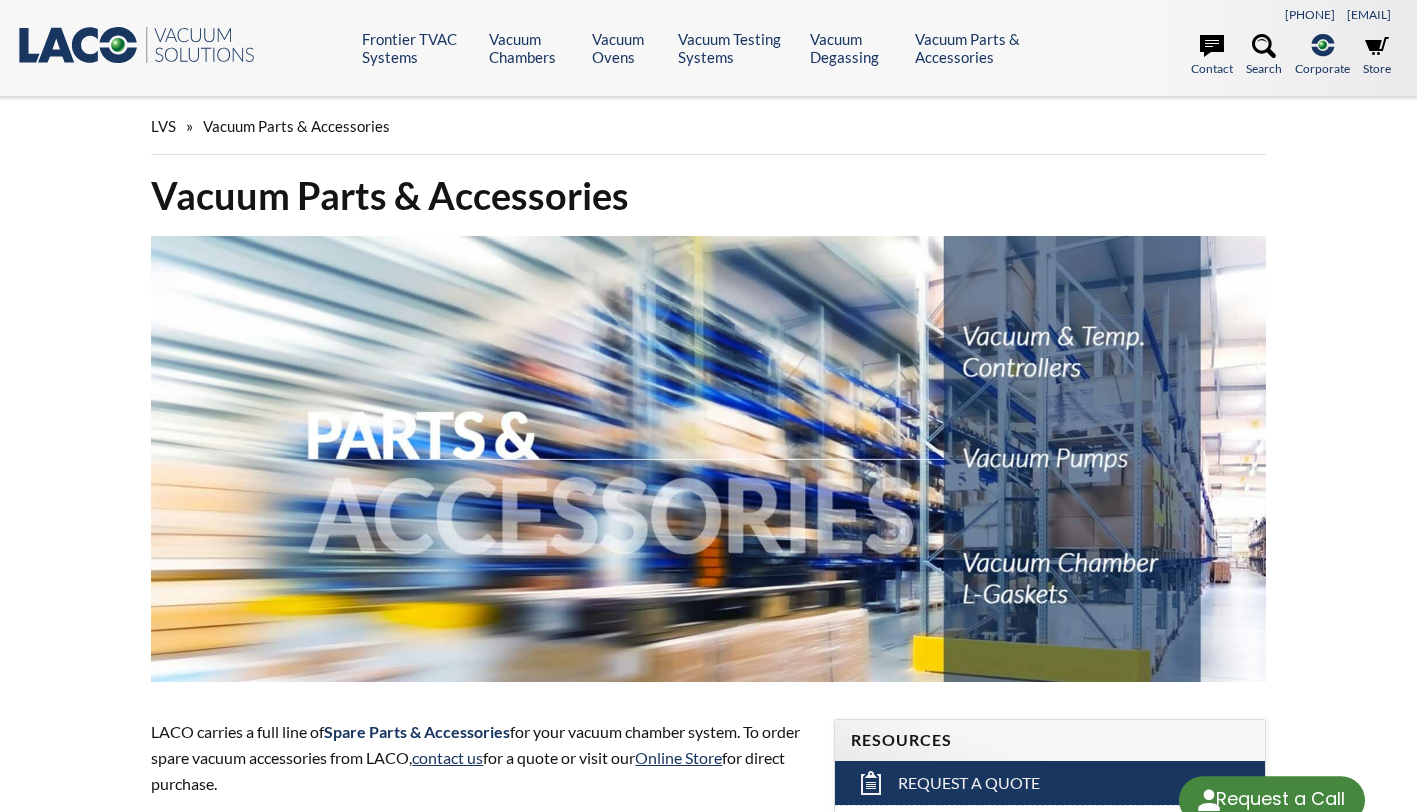 scroll, scrollTop: 0, scrollLeft: 0, axis: both 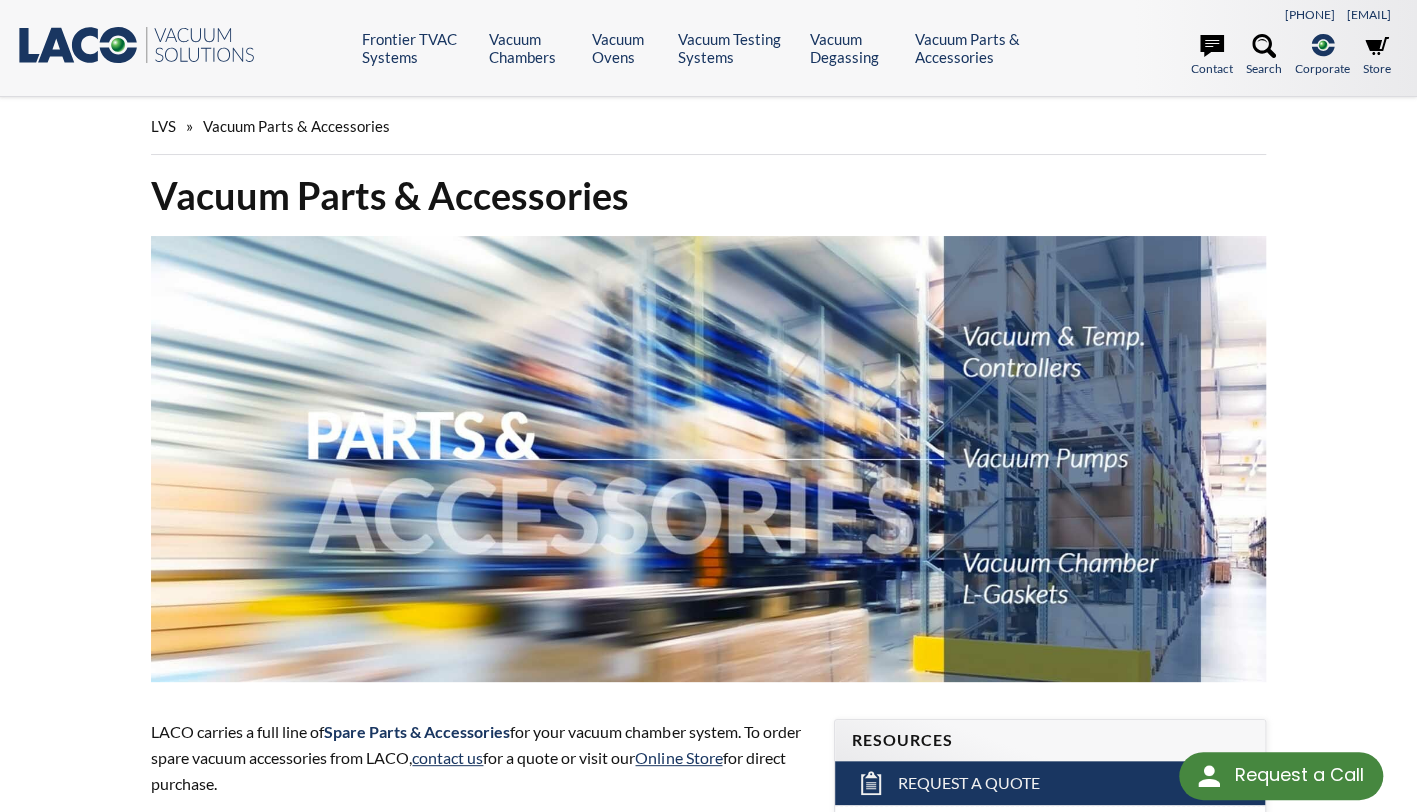 click on "Corporate" at bounding box center (1322, 68) 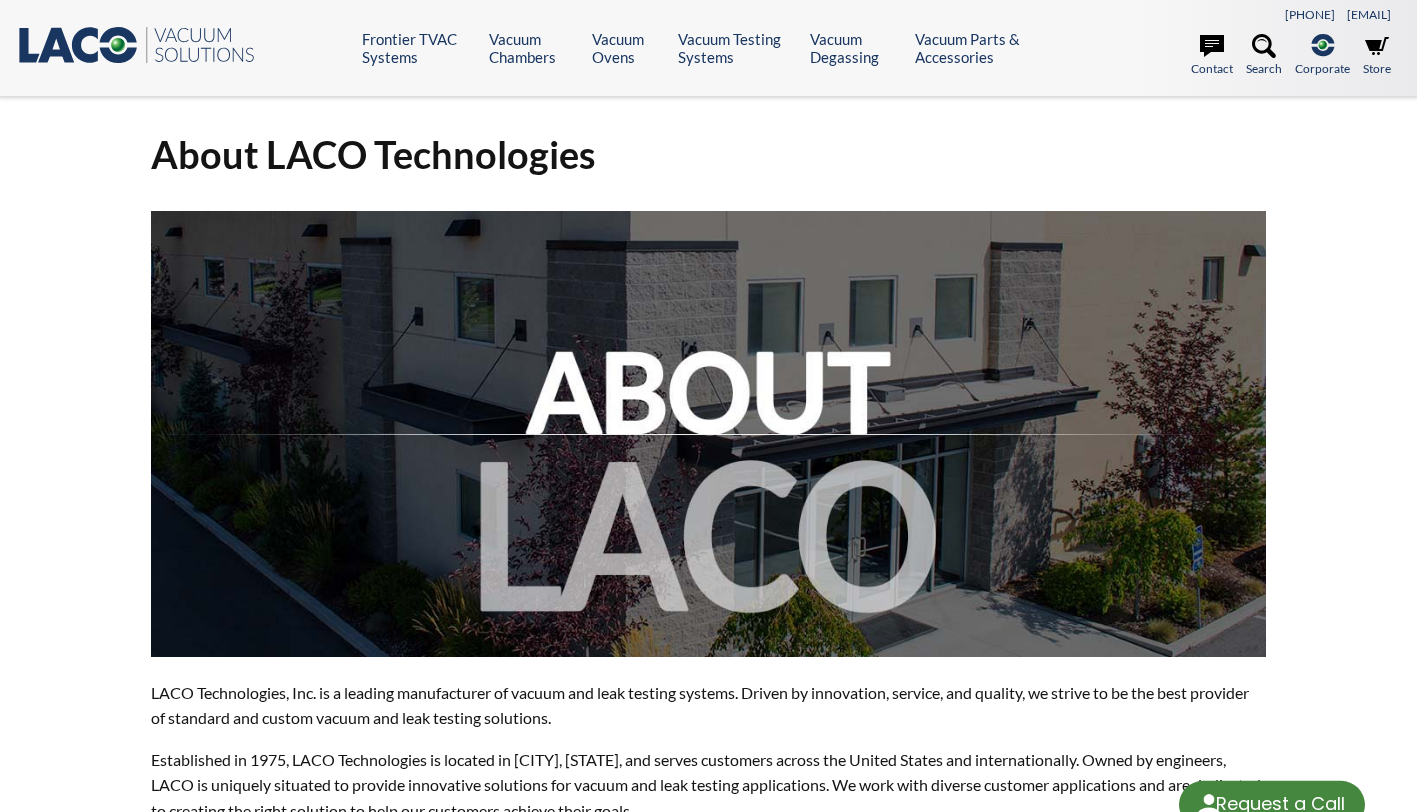 scroll, scrollTop: 318, scrollLeft: 0, axis: vertical 